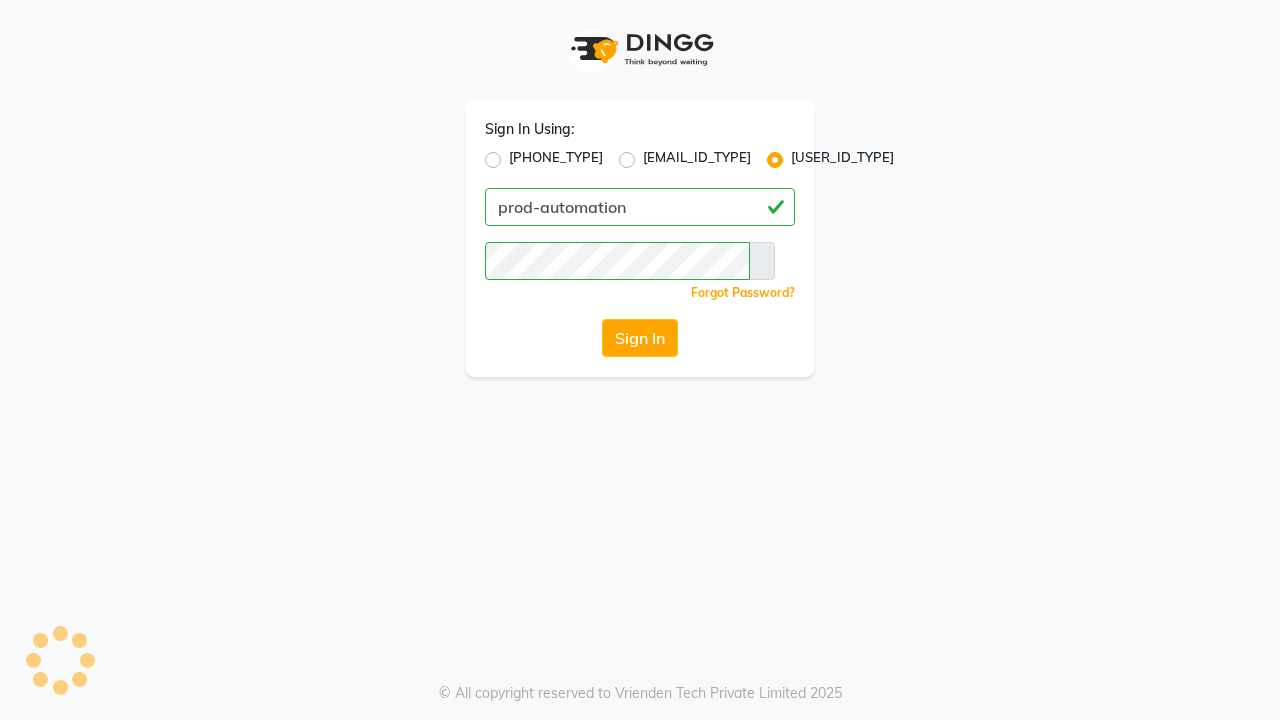 scroll, scrollTop: 0, scrollLeft: 0, axis: both 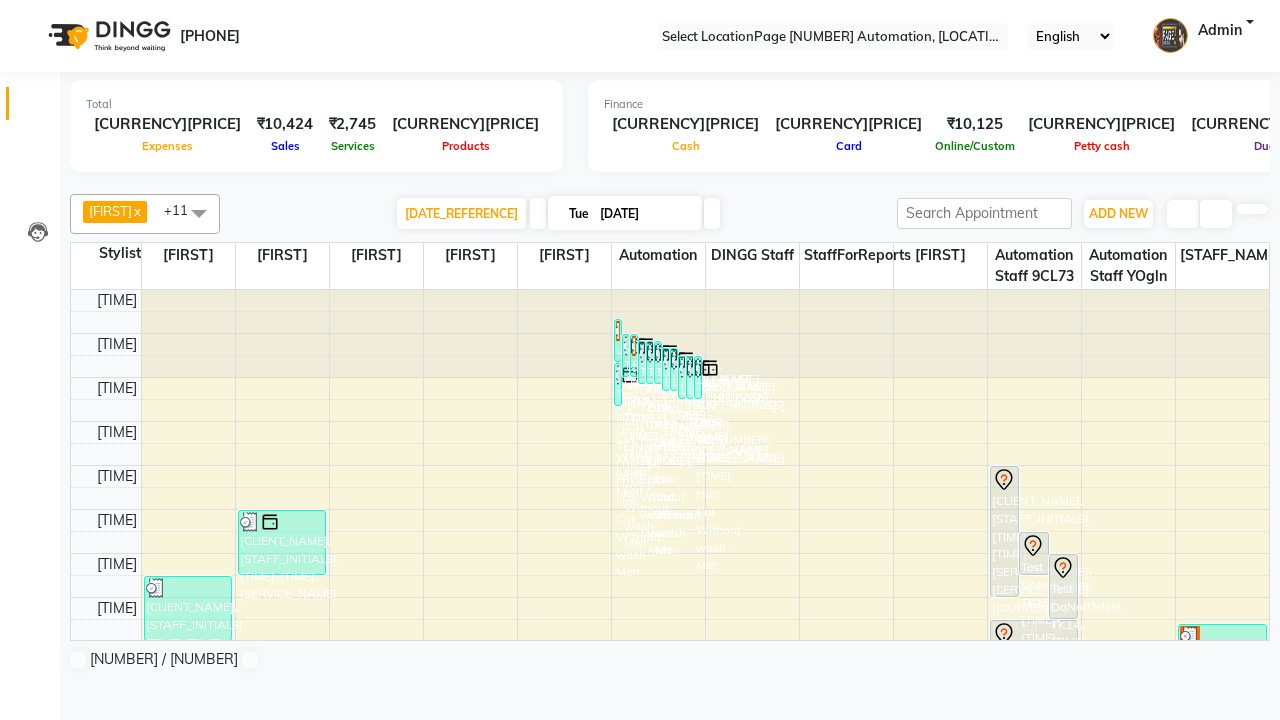 click at bounding box center [31, 8] 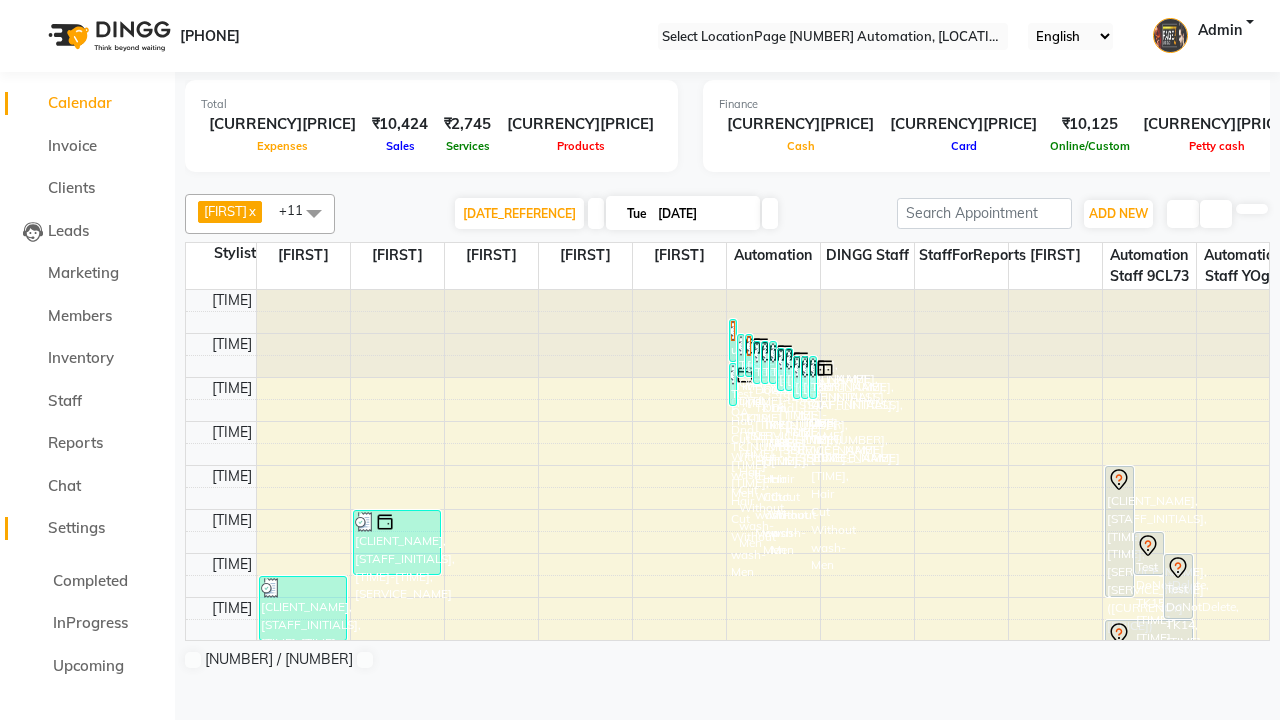 click on "Settings" at bounding box center [76, 527] 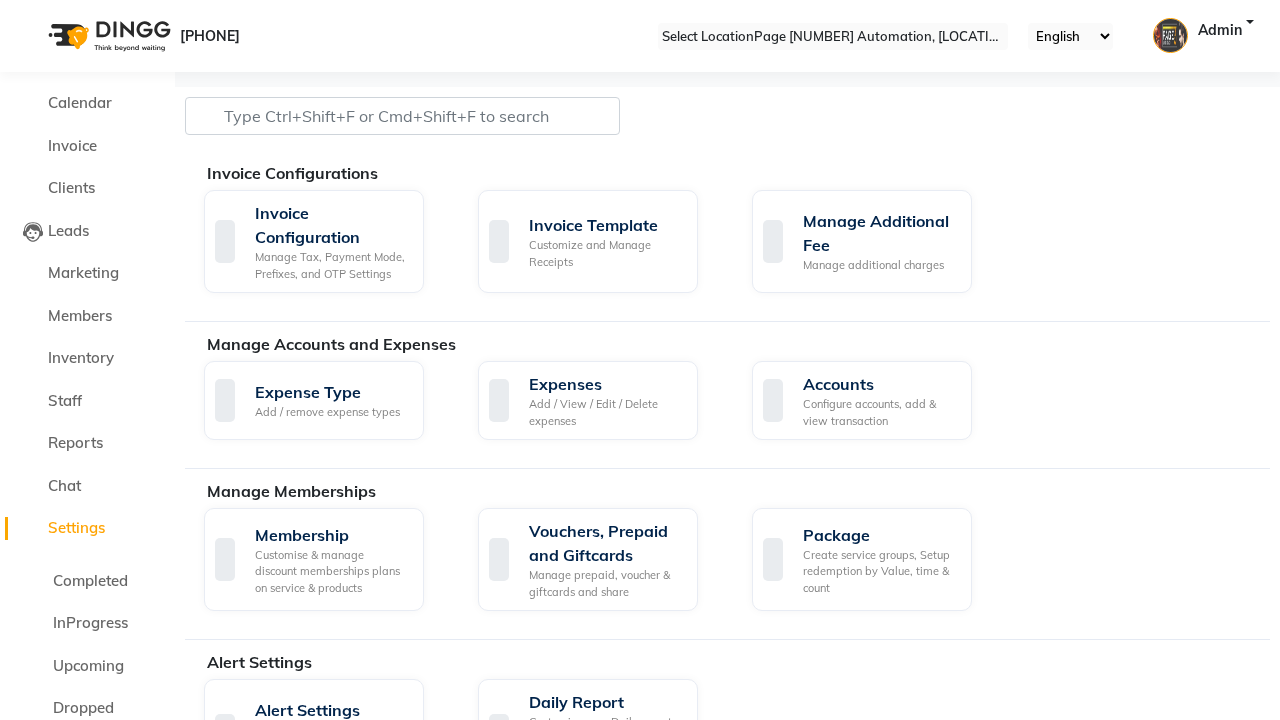 click at bounding box center [31, 8] 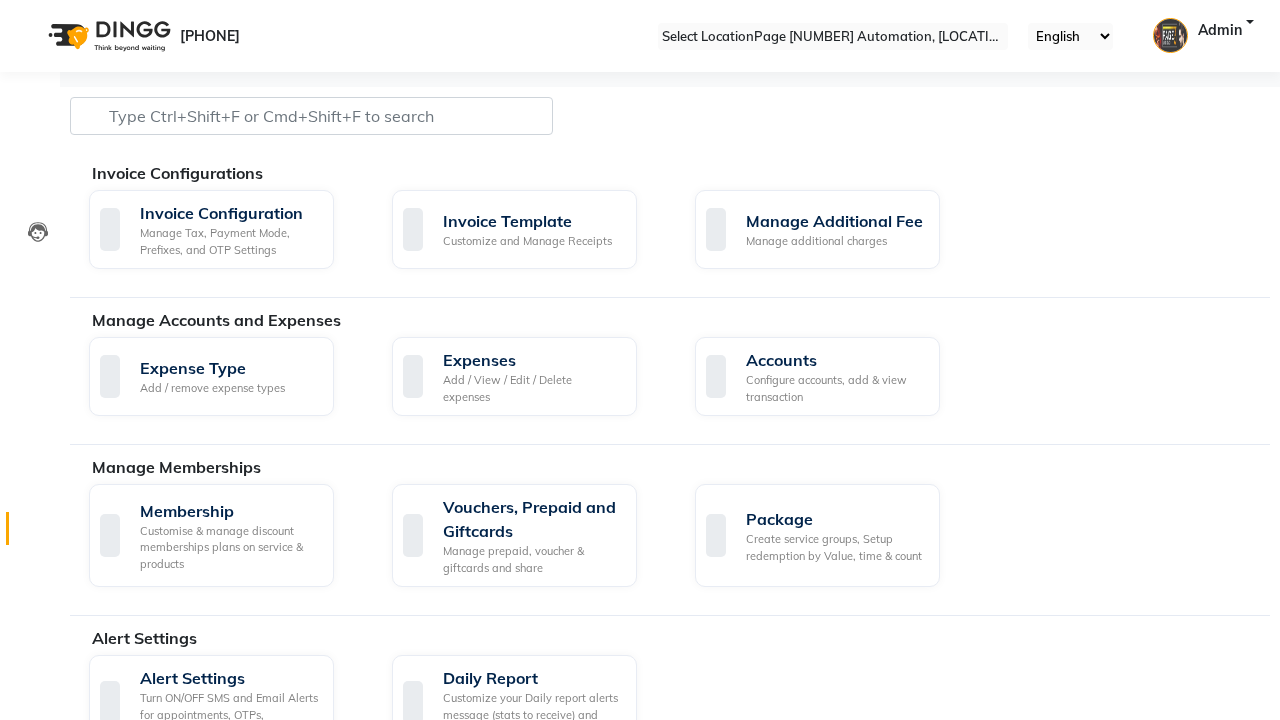 click at bounding box center [38, 533] 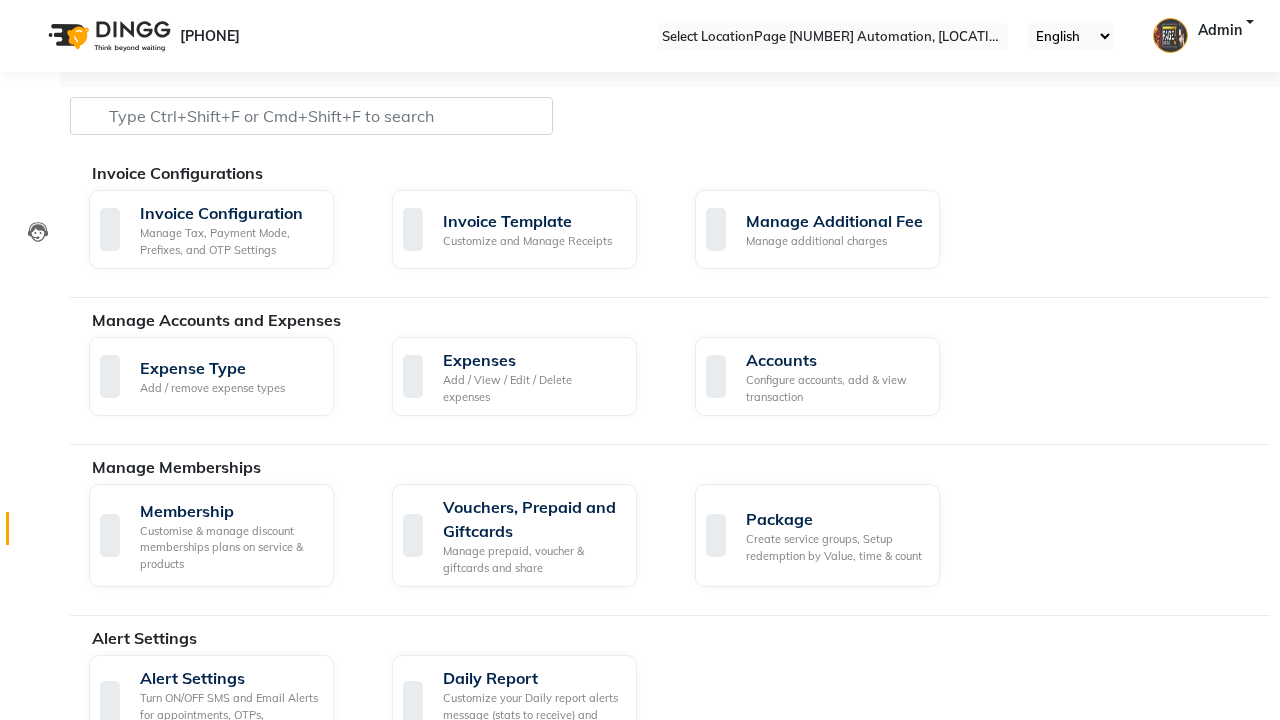 click on "Data Import" at bounding box center (532, 1568) 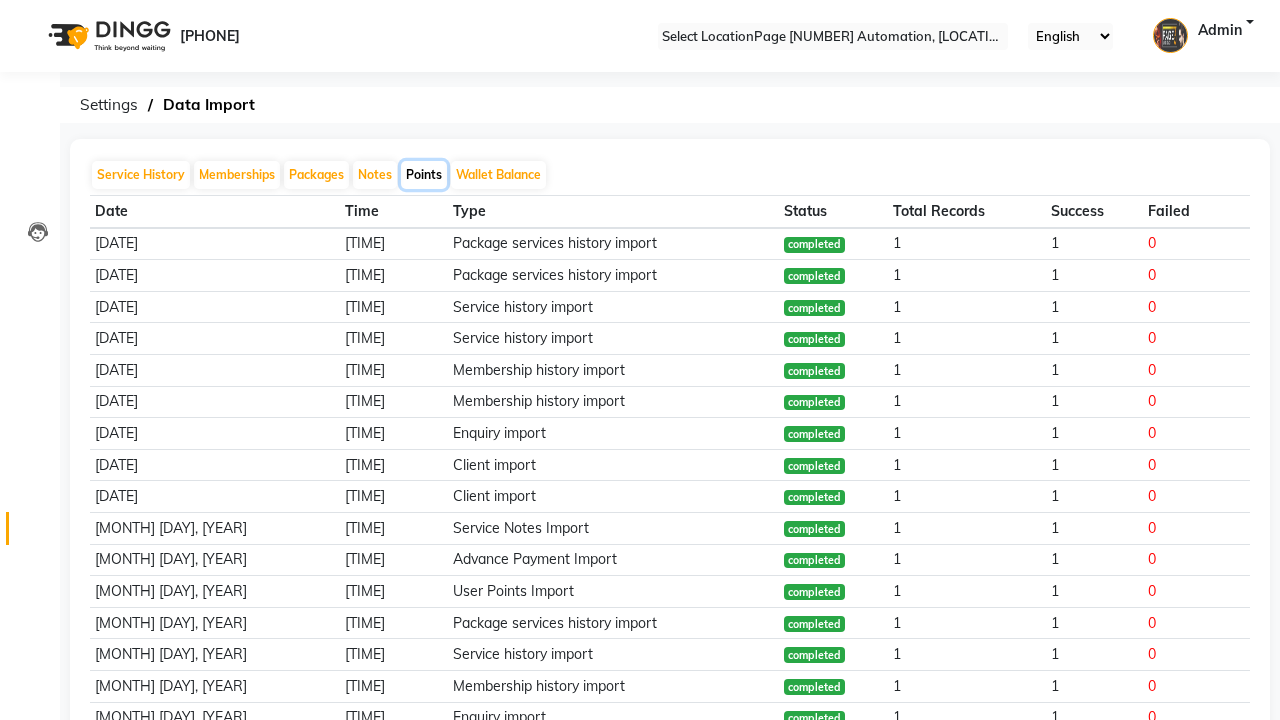 click on "Points" at bounding box center (424, 175) 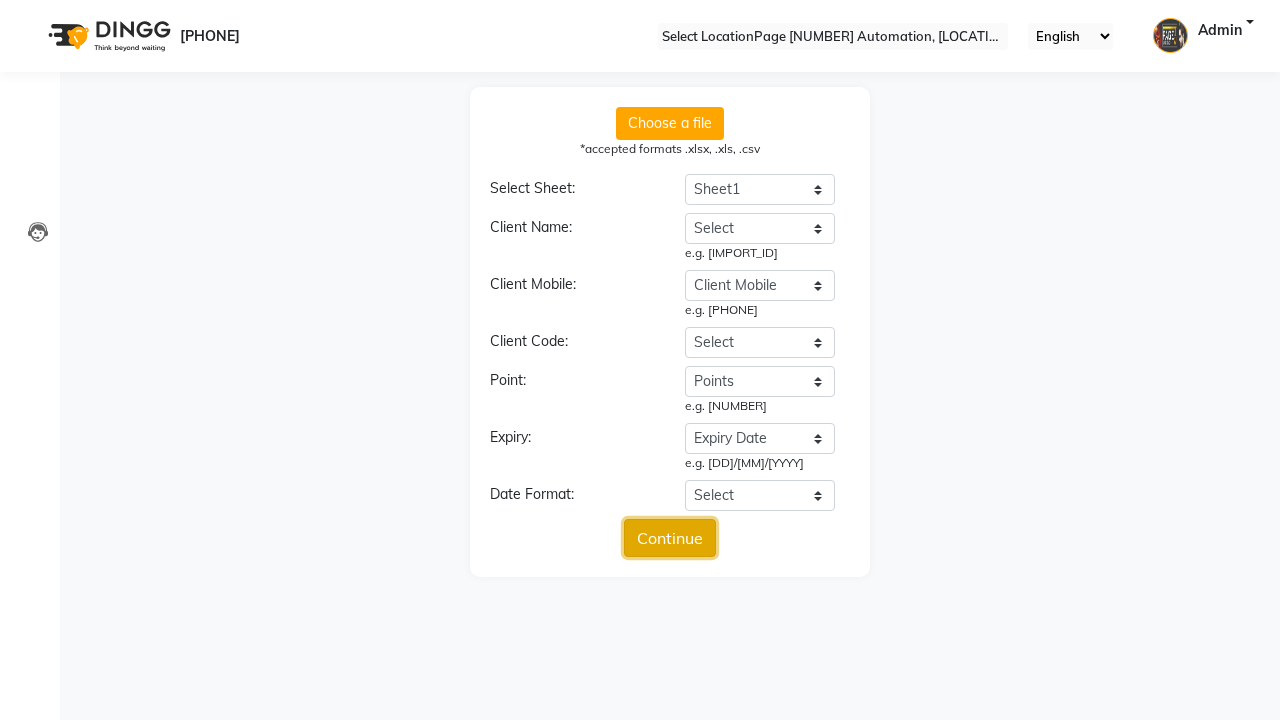 click on "Continue" at bounding box center (670, 538) 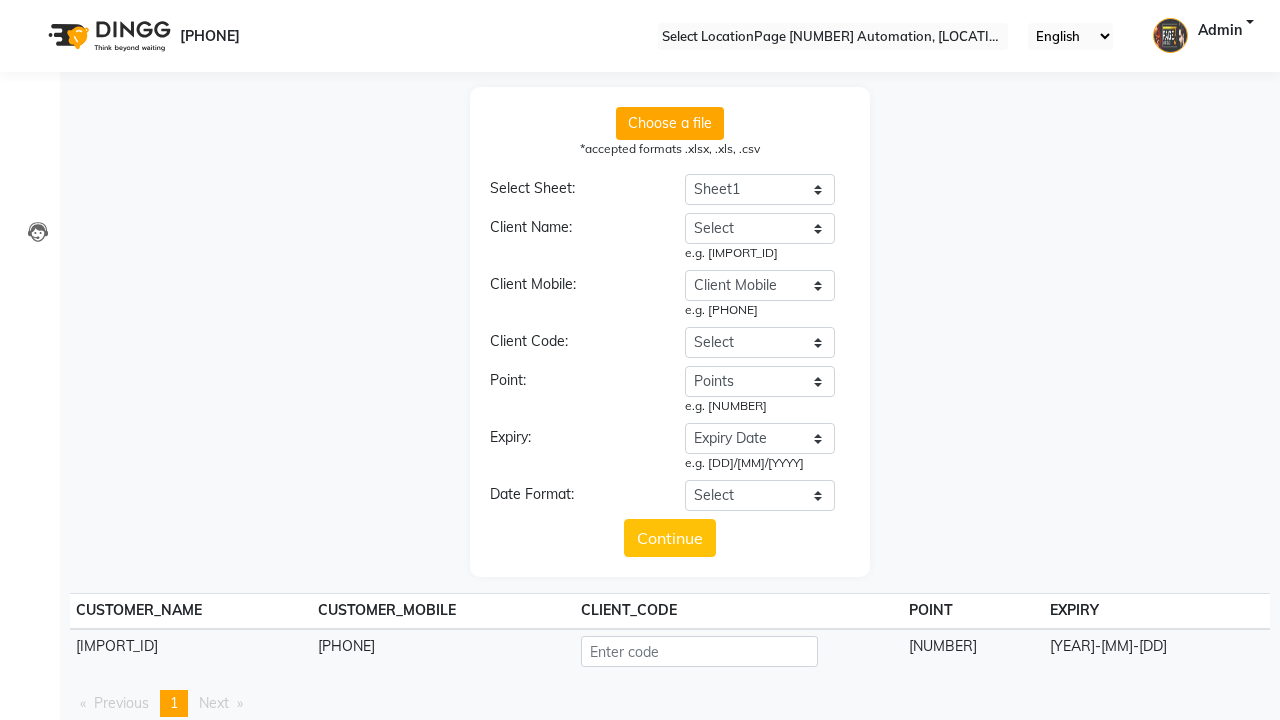 click on "Upload" at bounding box center [670, 752] 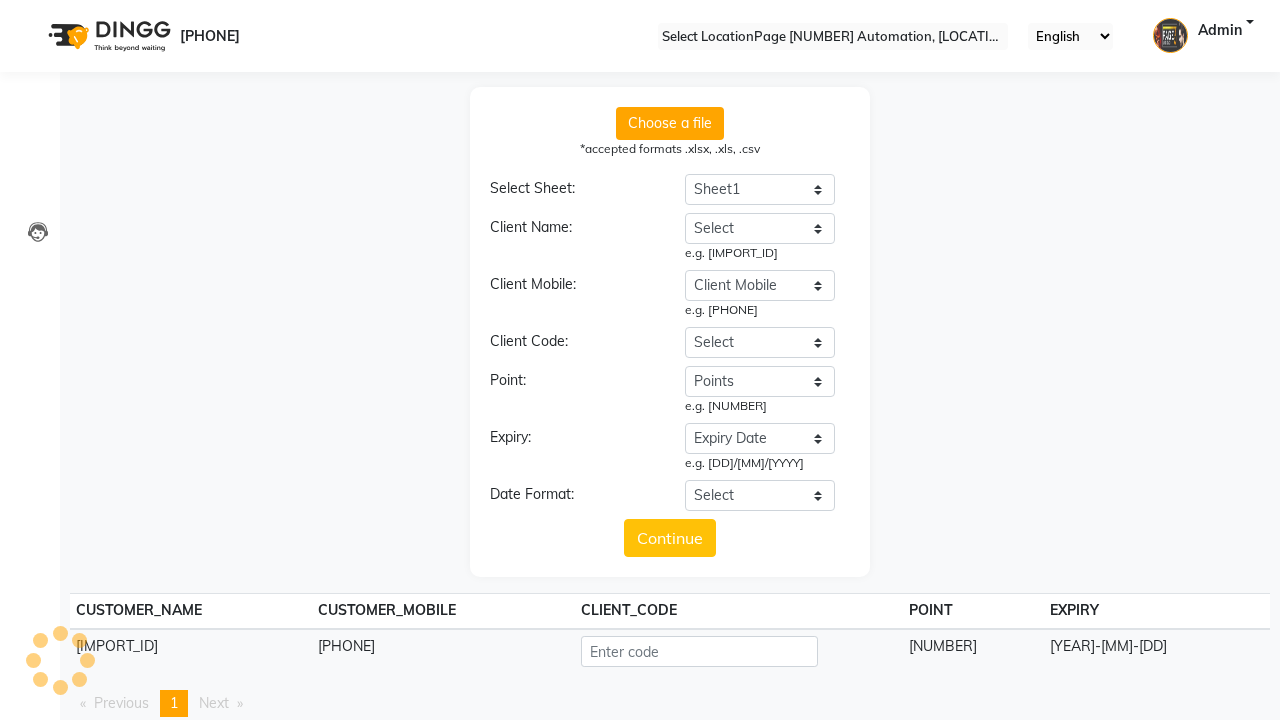 scroll, scrollTop: 100, scrollLeft: 0, axis: vertical 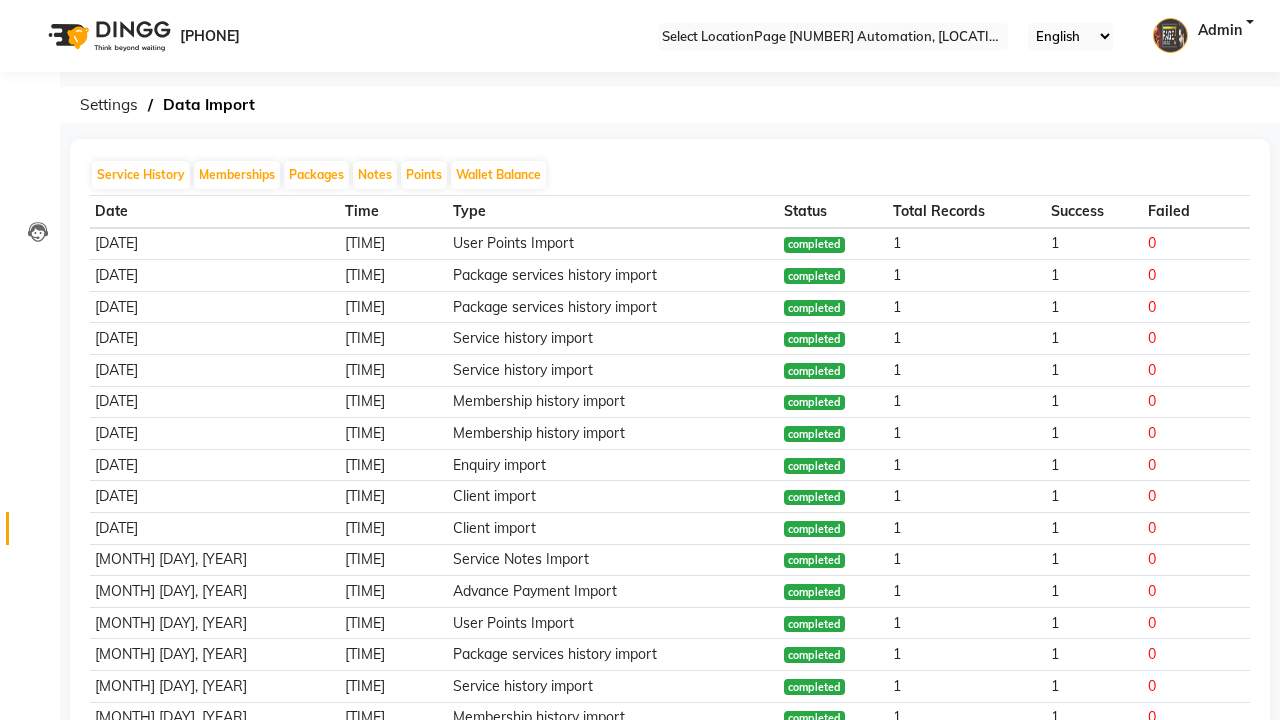 click on "Bulk insert completed successfully" at bounding box center [640, 25347] 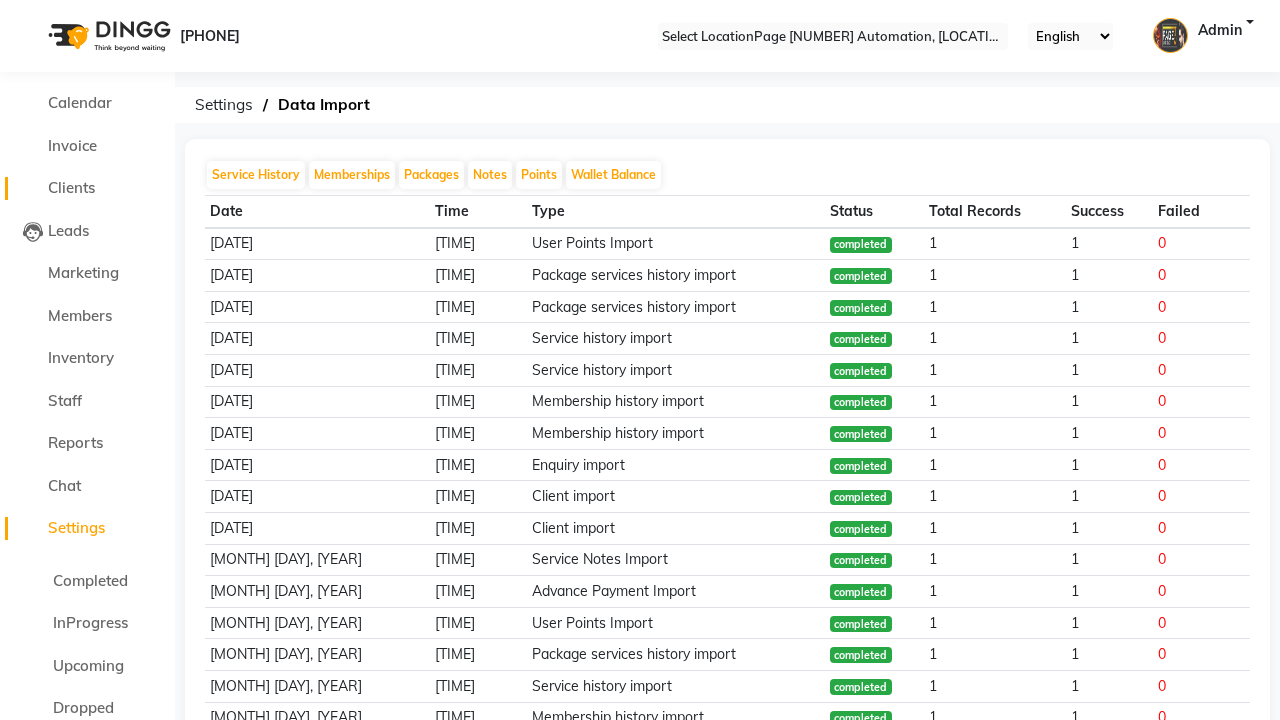 click on "Clients" at bounding box center (71, 187) 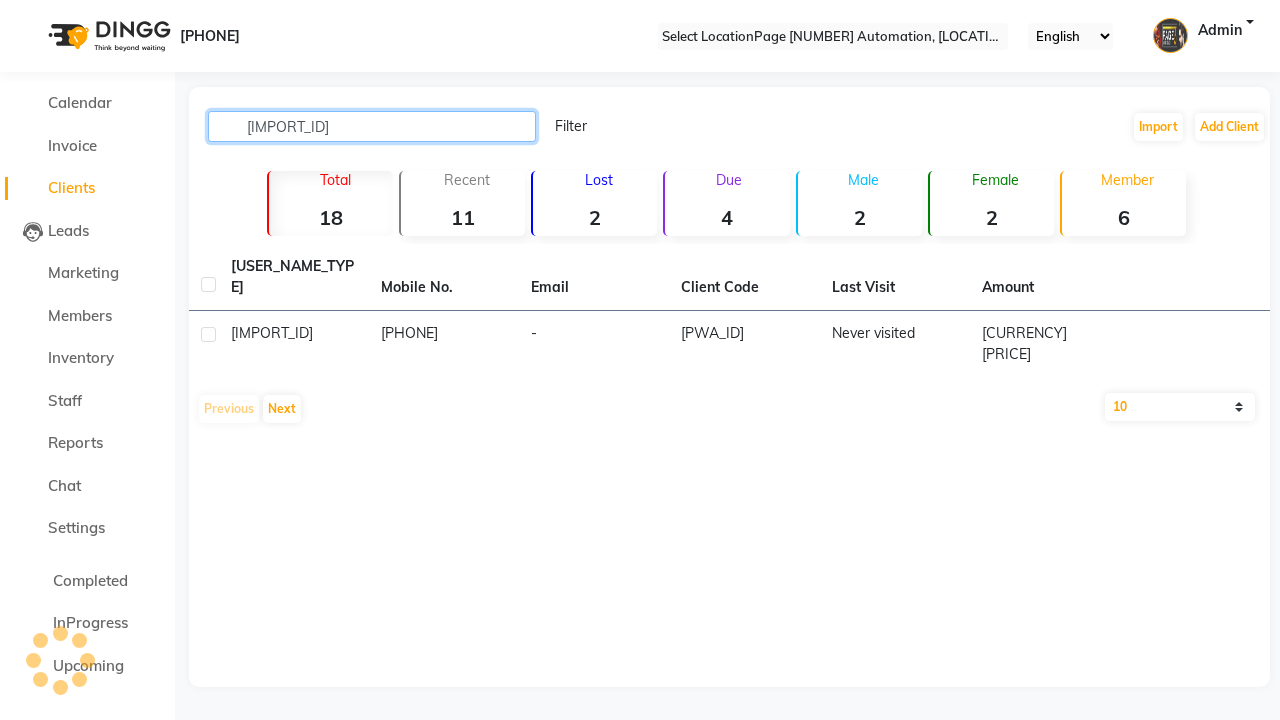 type on "[IMPORT_ID]" 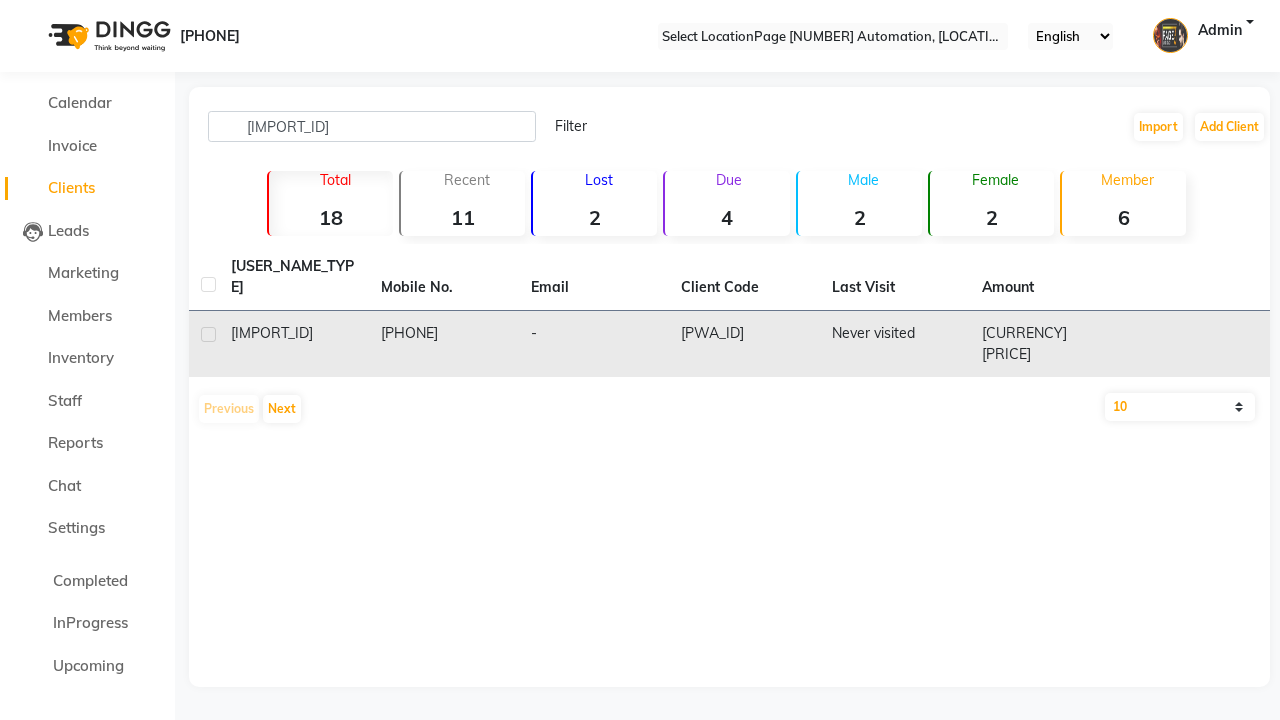 click on "[PWA_ID]" at bounding box center [744, 344] 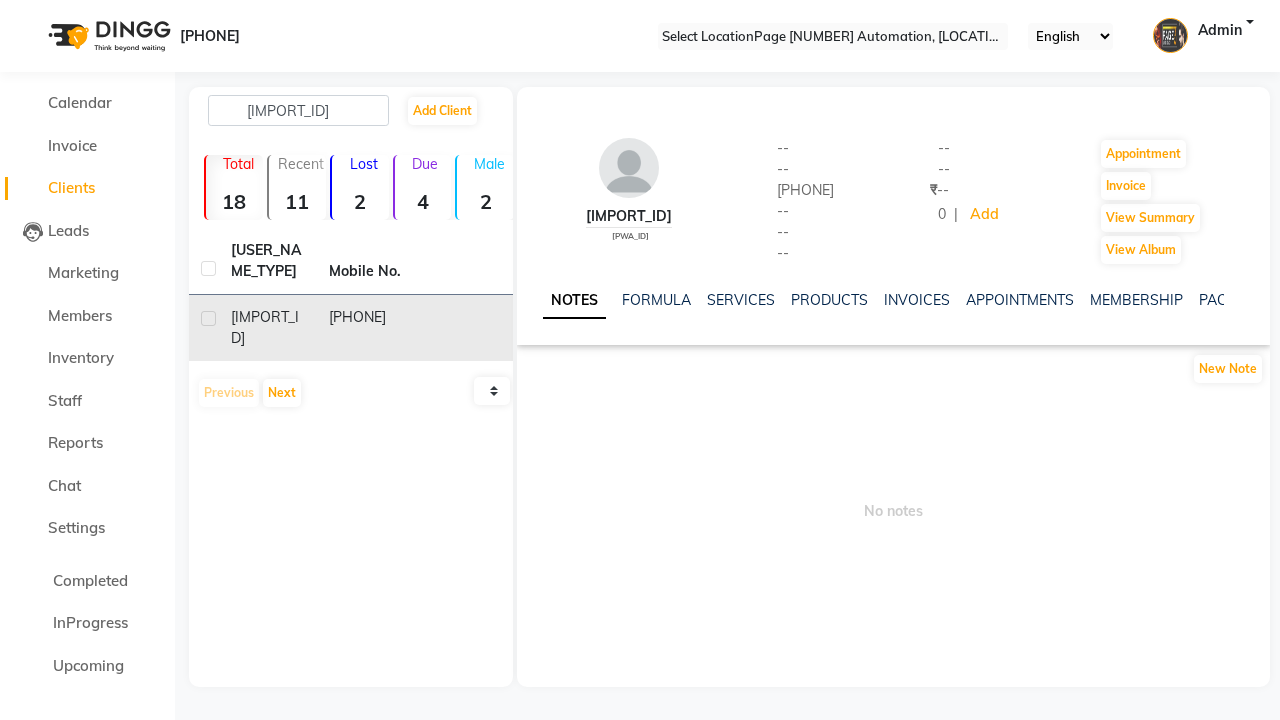click on "POINTS" at bounding box center (1503, 300) 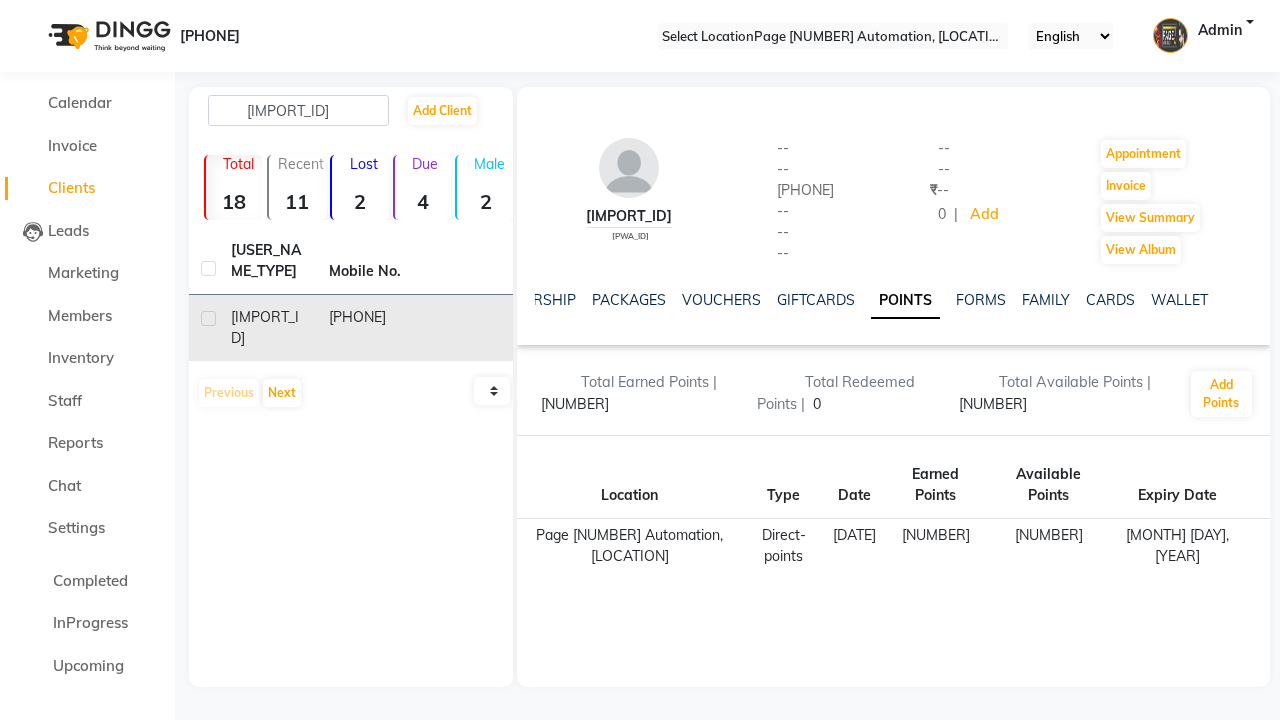 scroll, scrollTop: 0, scrollLeft: 467, axis: horizontal 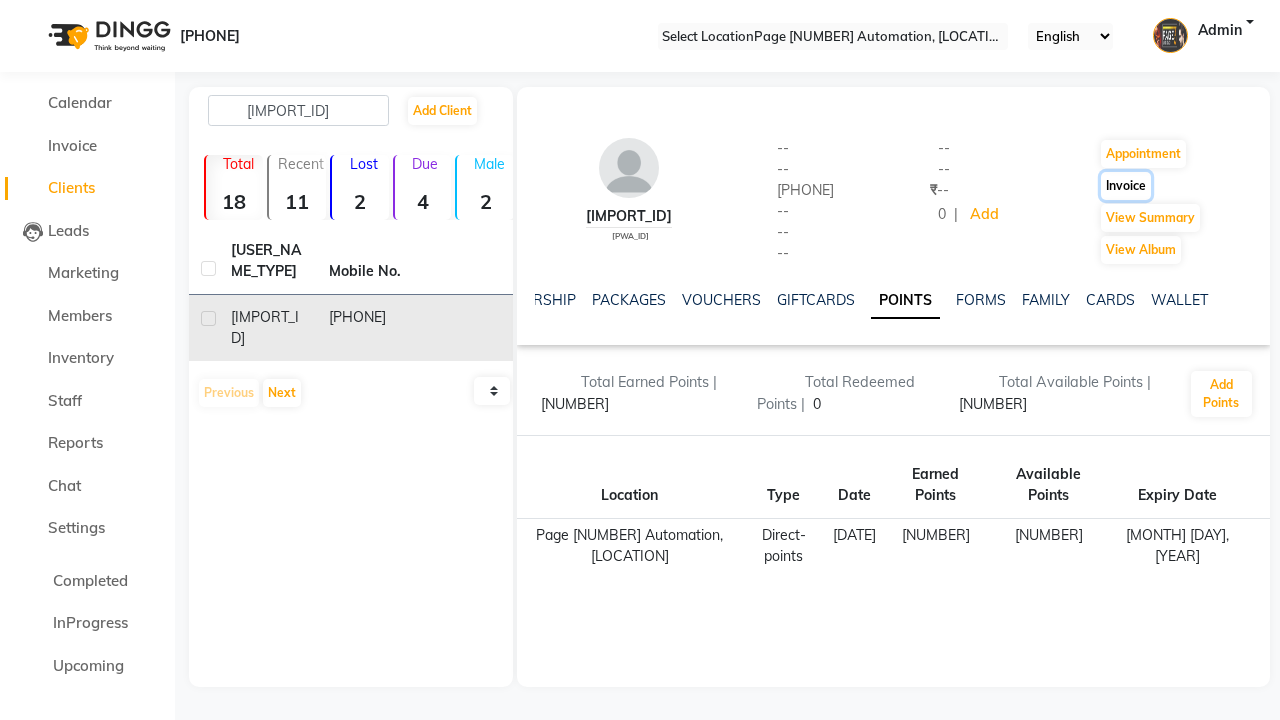 click on "Invoice" at bounding box center (1143, 154) 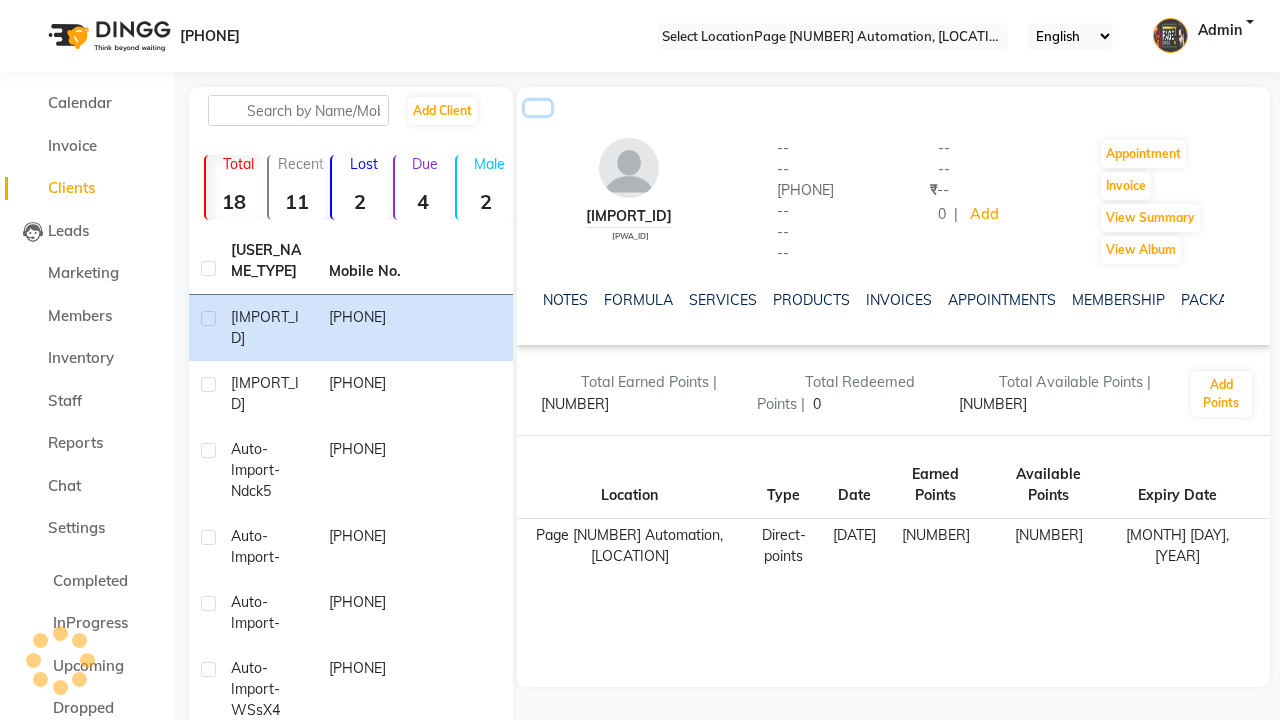 click at bounding box center (538, 108) 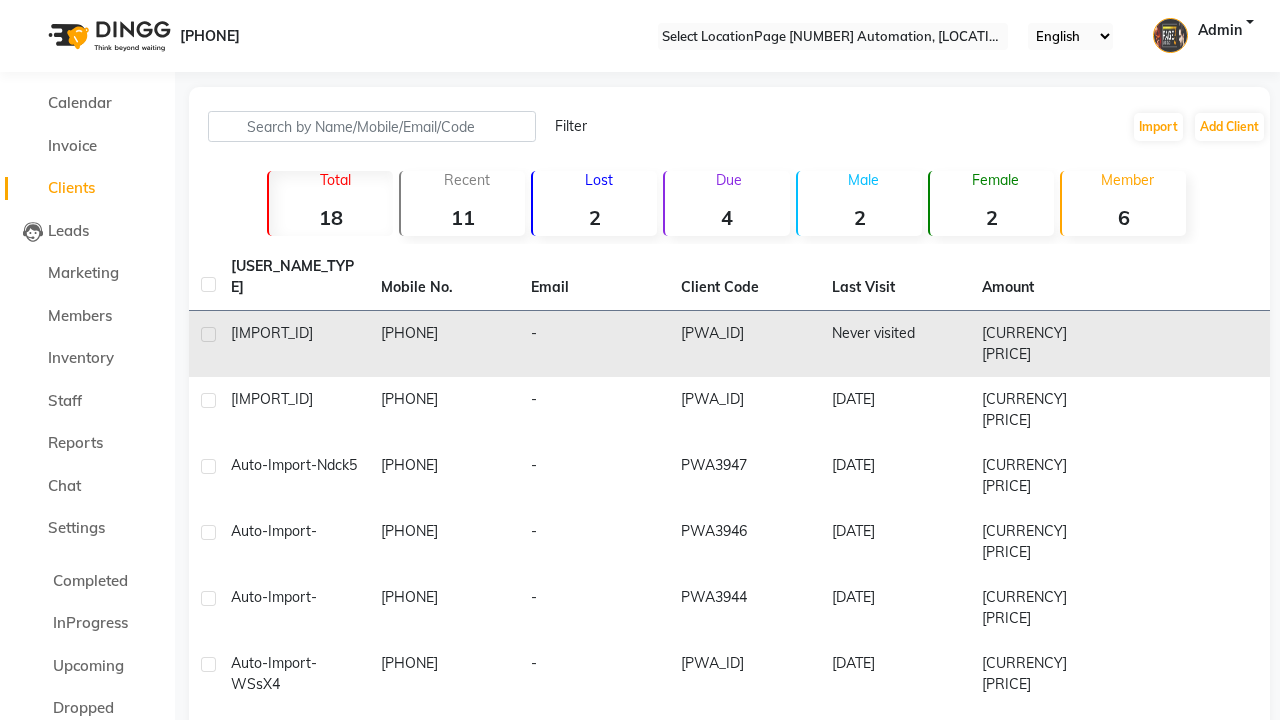 click at bounding box center [208, 334] 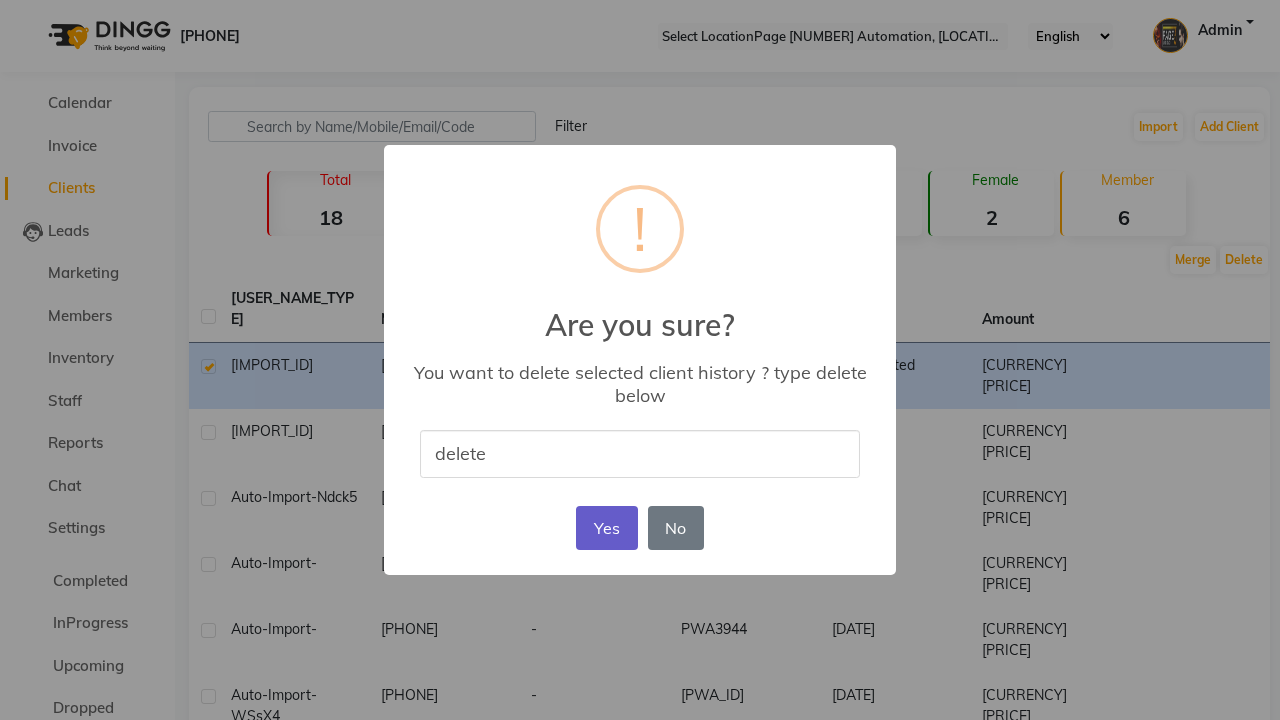 type on "delete" 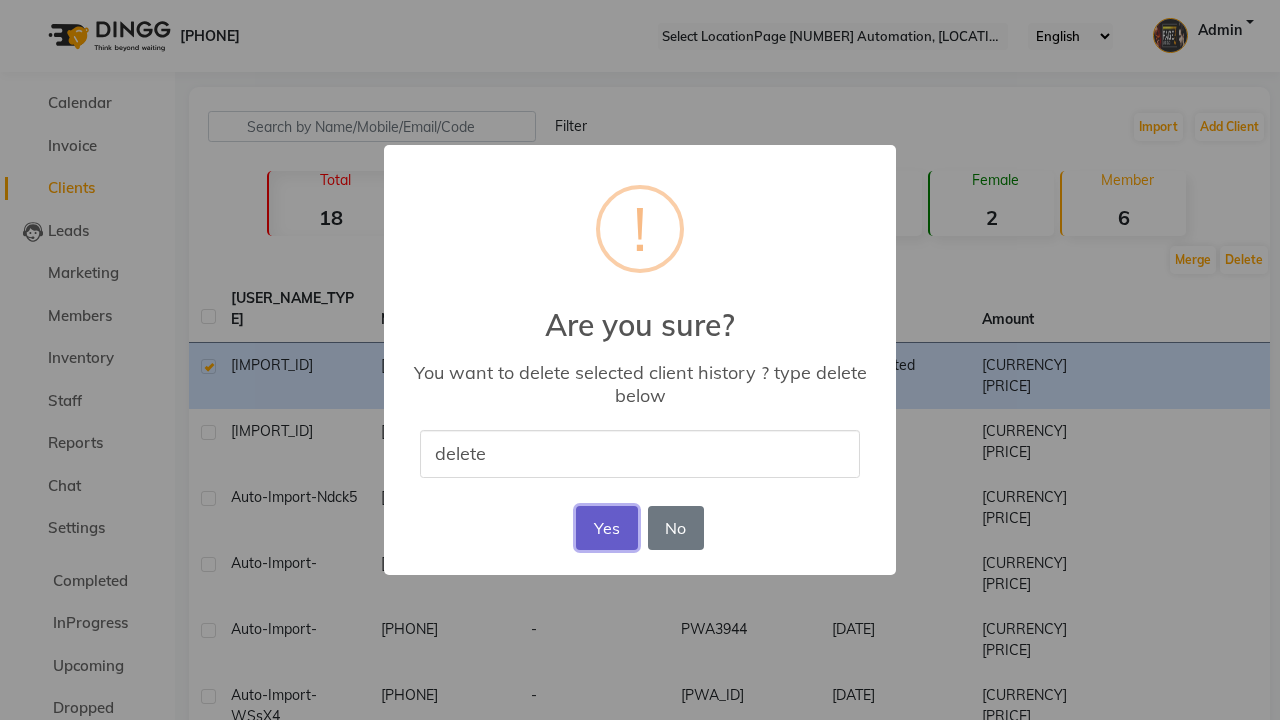 click on "Yes" at bounding box center [606, 528] 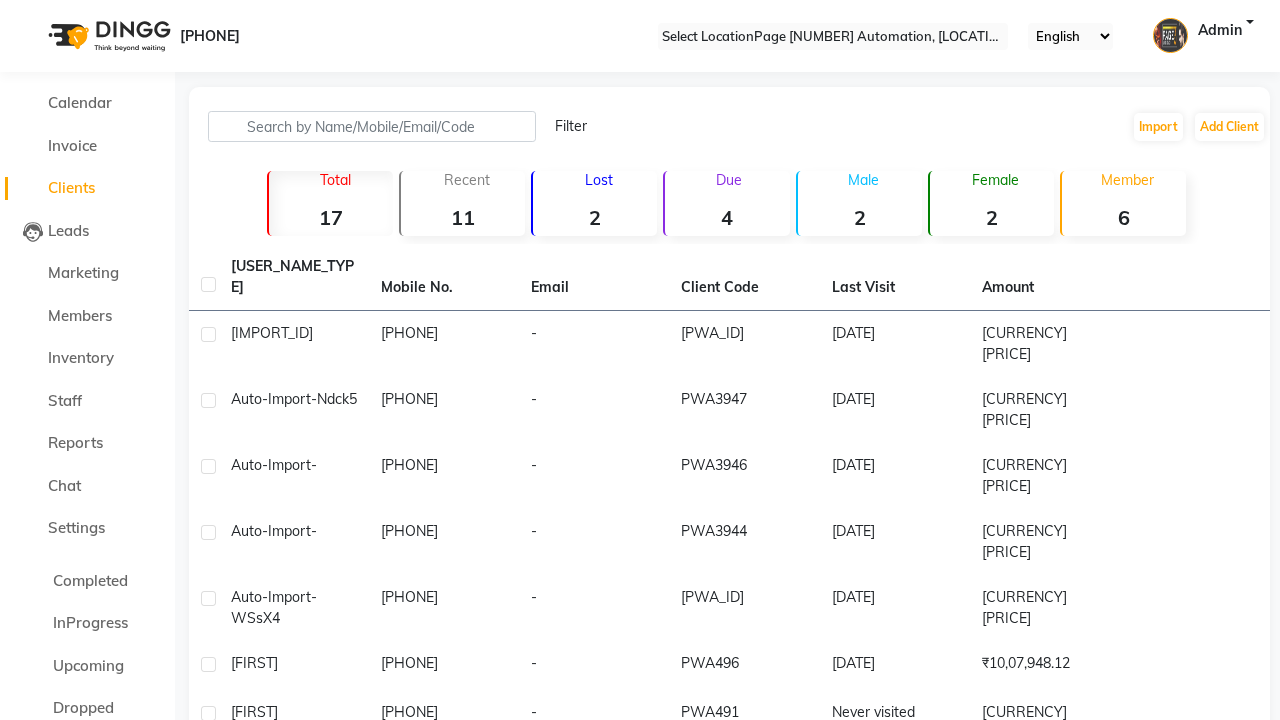 click on "User history remove successfully." at bounding box center [640, 1071] 